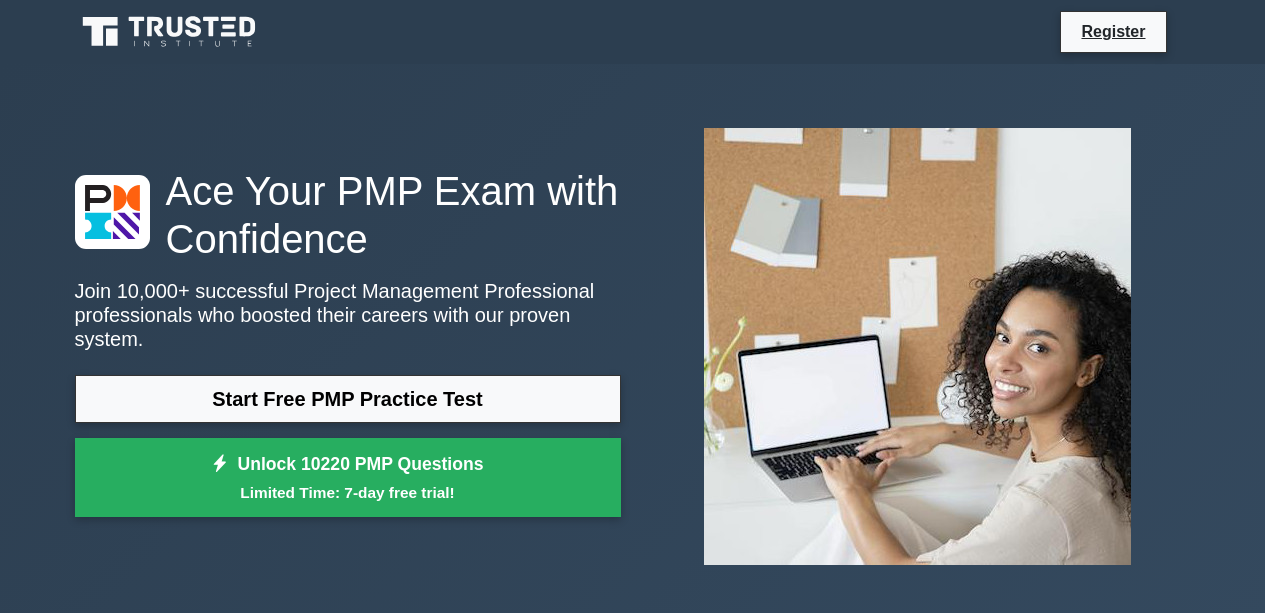 scroll, scrollTop: 0, scrollLeft: 0, axis: both 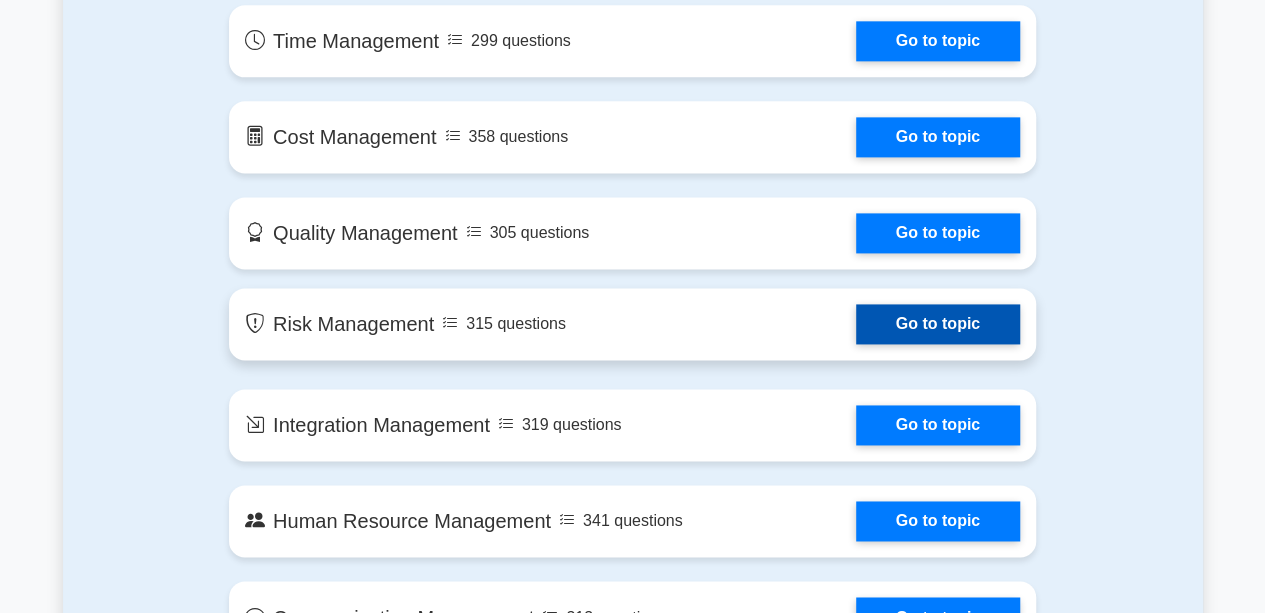 click on "Go to topic" at bounding box center (938, 324) 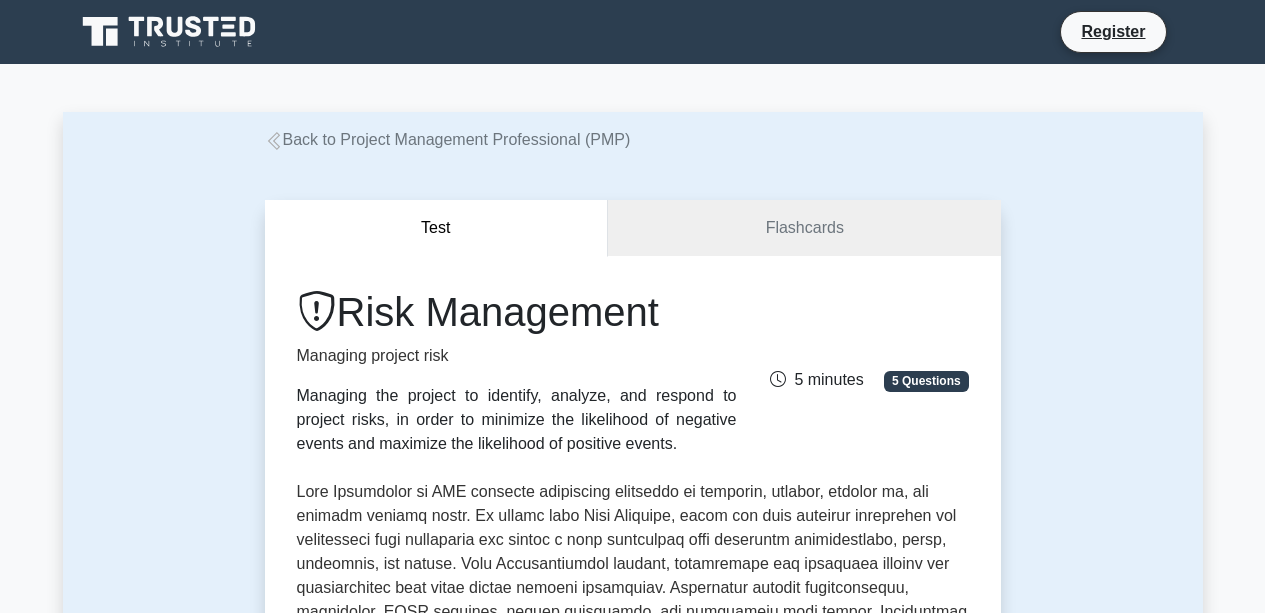 scroll, scrollTop: 0, scrollLeft: 0, axis: both 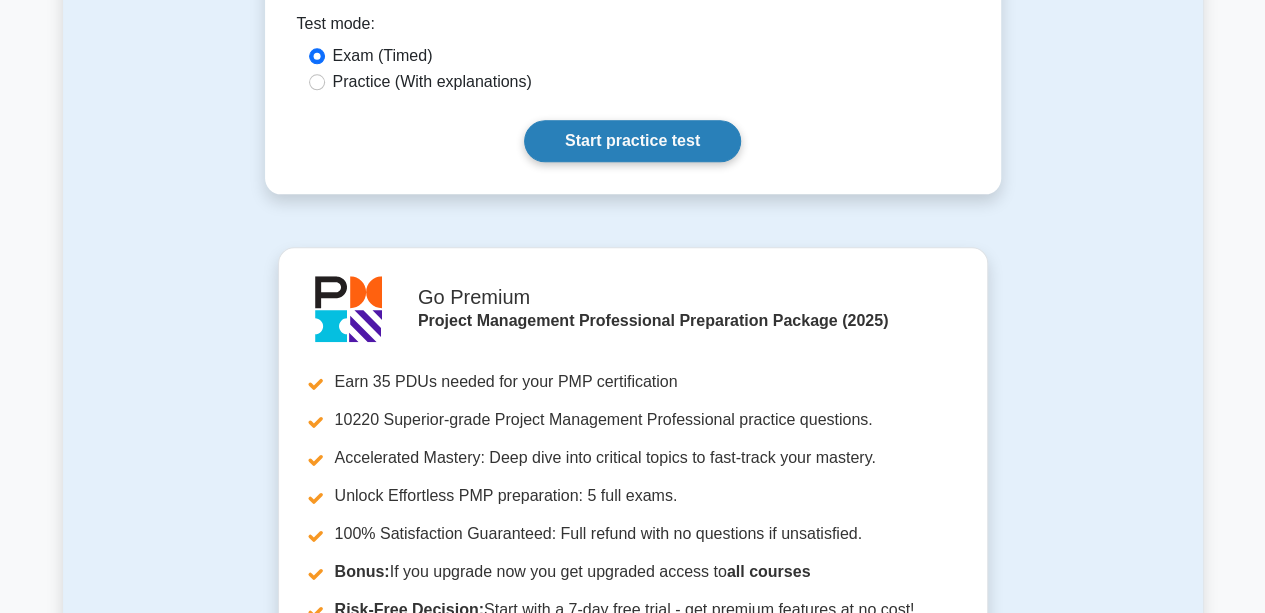 click on "Start practice test" at bounding box center (632, 141) 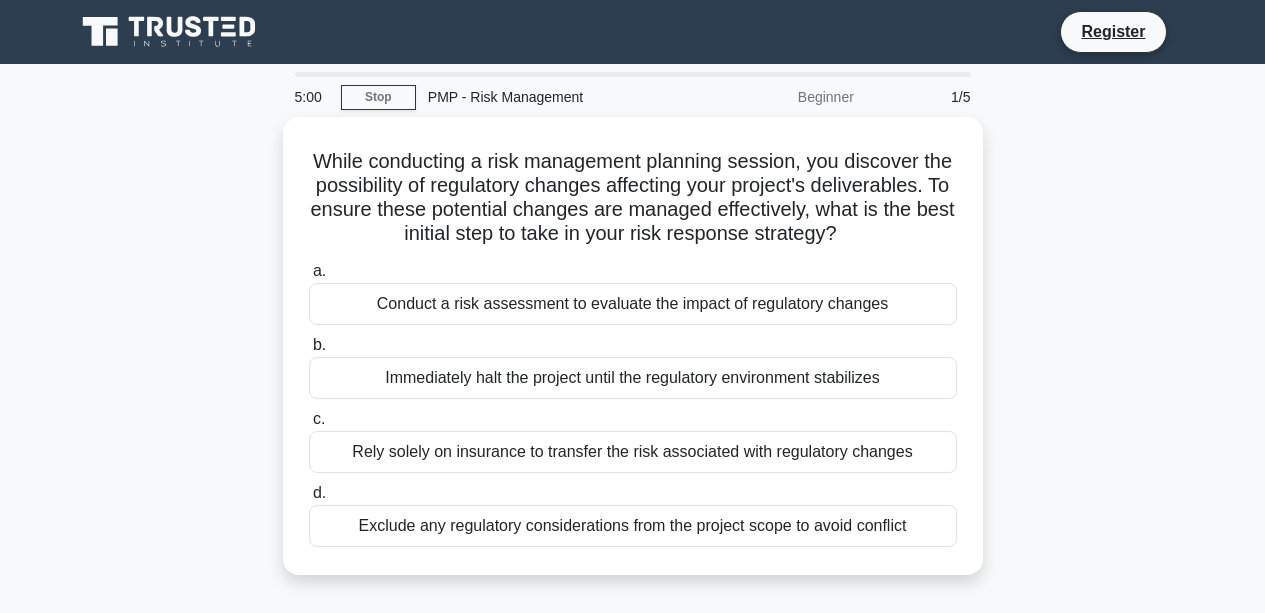 scroll, scrollTop: 0, scrollLeft: 0, axis: both 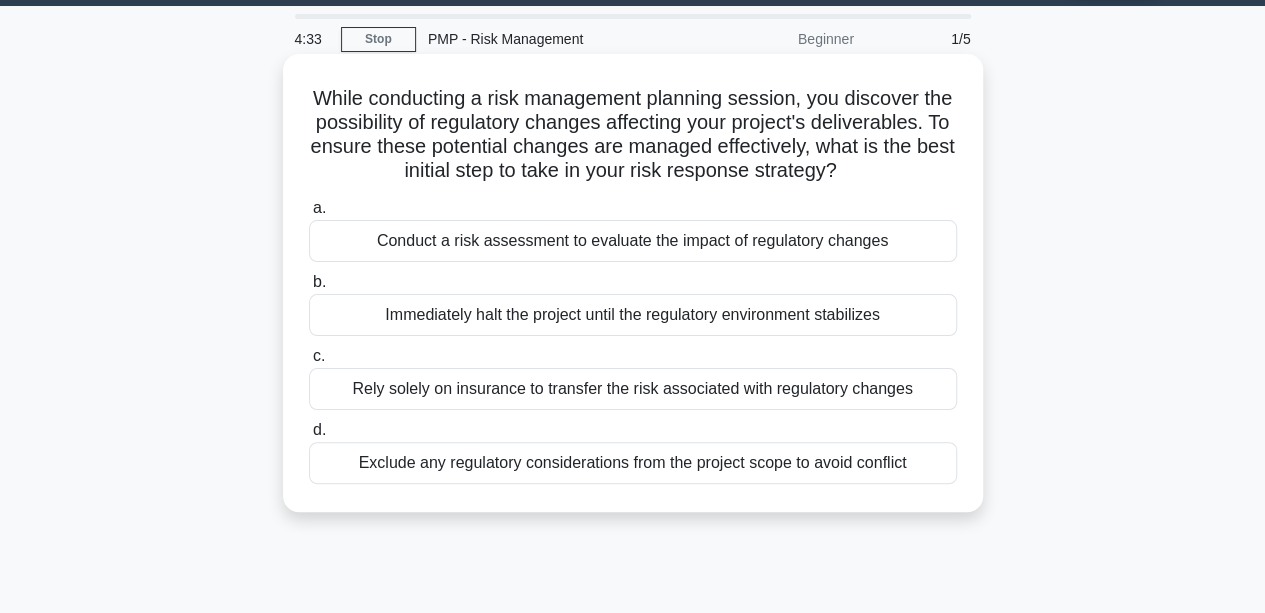 click on "Conduct a risk assessment to evaluate the impact of regulatory changes" at bounding box center (633, 241) 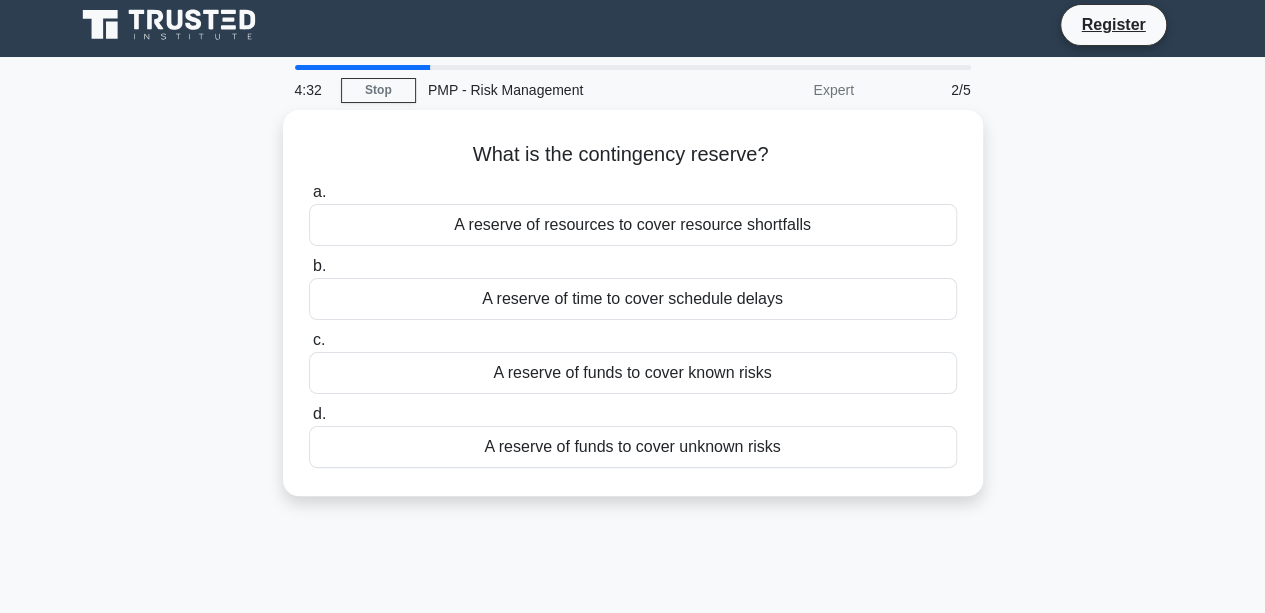 scroll, scrollTop: 0, scrollLeft: 0, axis: both 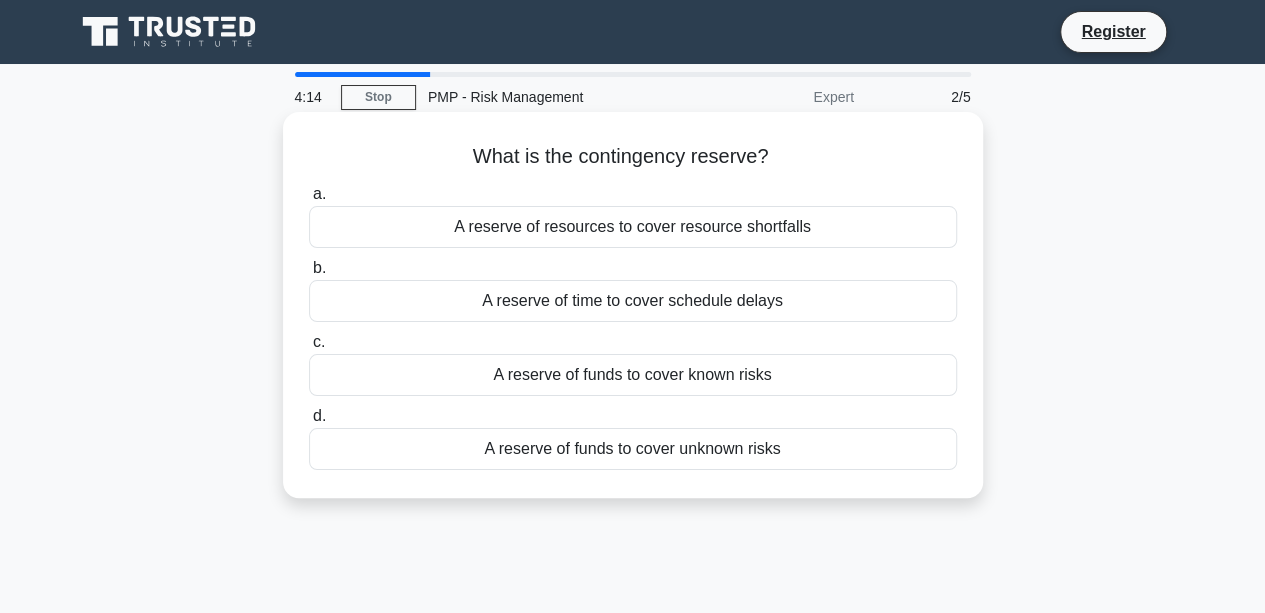 click on "A reserve of resources to cover resource shortfalls" at bounding box center (633, 227) 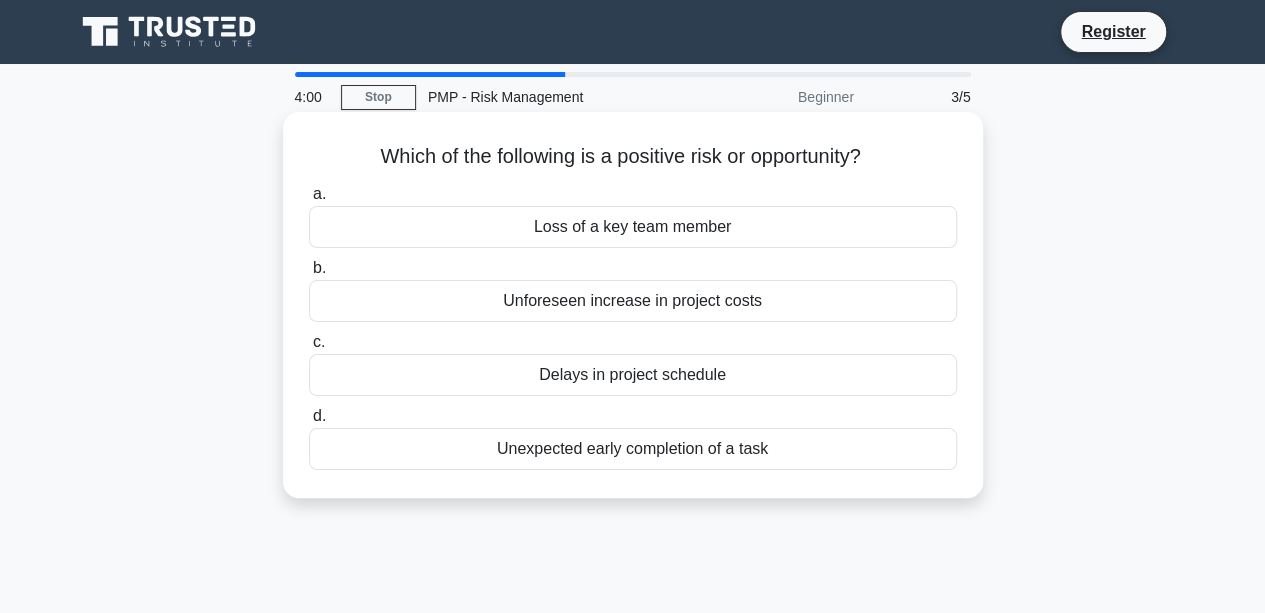click on "Unforeseen increase in project costs" at bounding box center (633, 301) 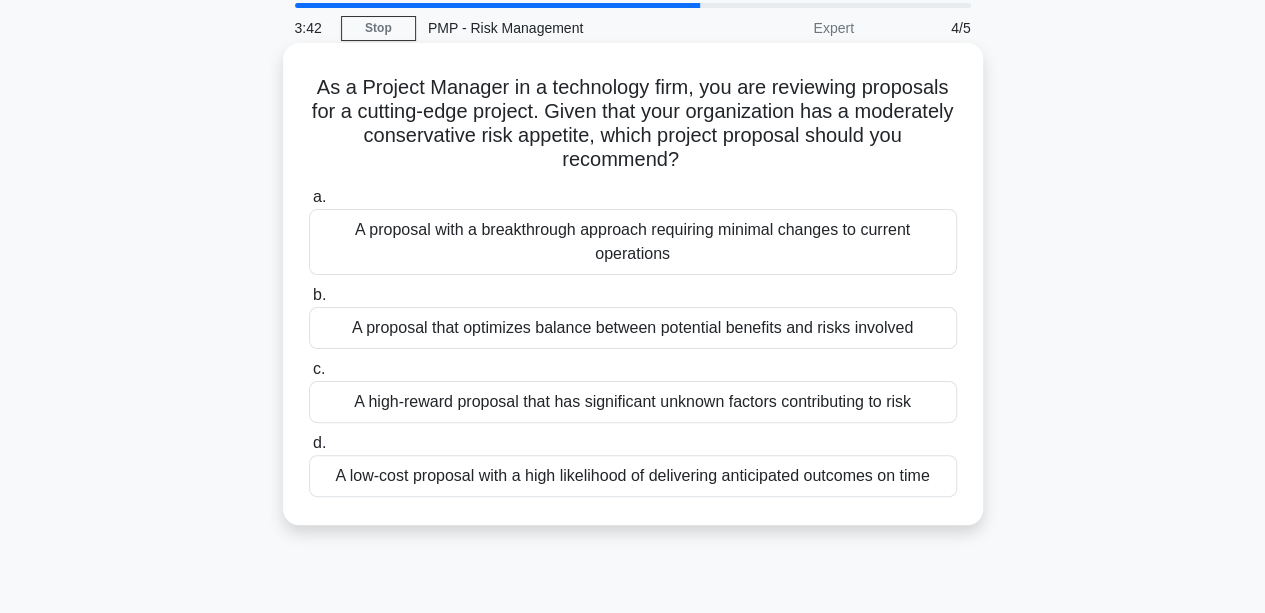 scroll, scrollTop: 74, scrollLeft: 0, axis: vertical 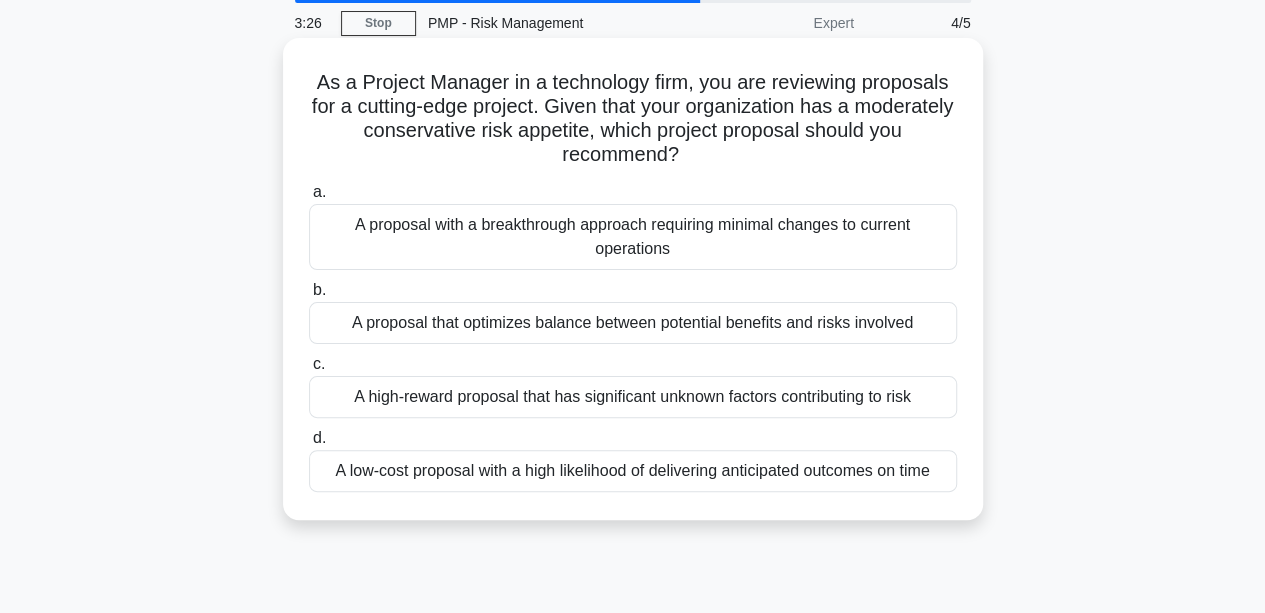 click on "A proposal with a breakthrough approach requiring minimal changes to current operations" at bounding box center (633, 237) 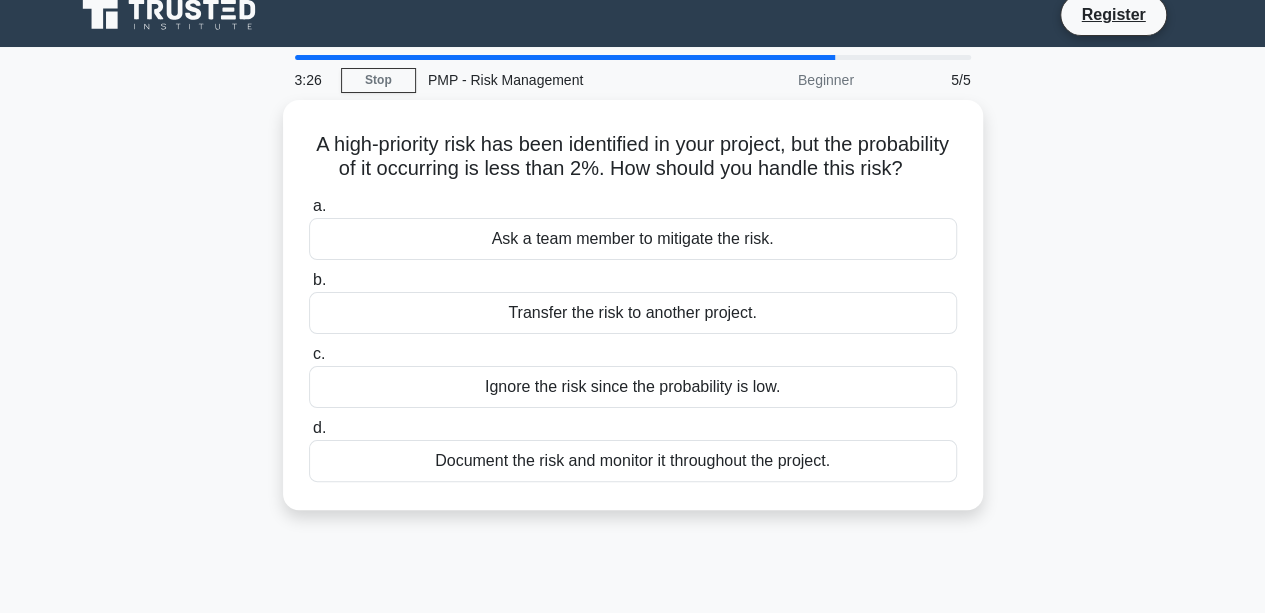 scroll, scrollTop: 0, scrollLeft: 0, axis: both 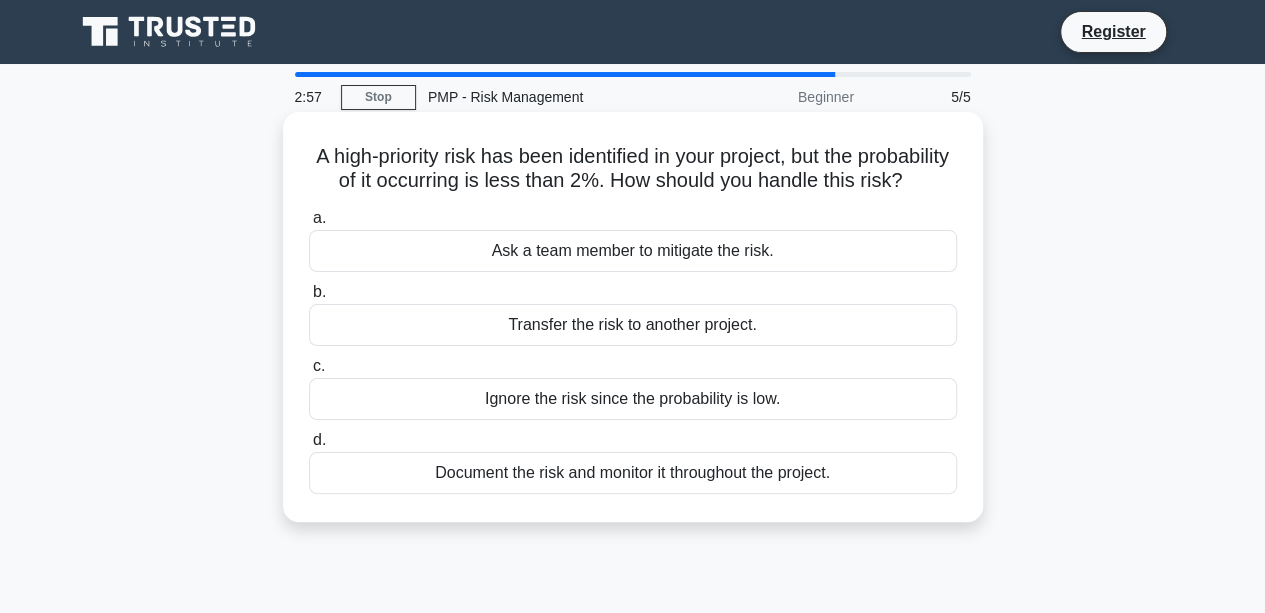 click on "Document the risk and monitor it throughout the project." at bounding box center (633, 473) 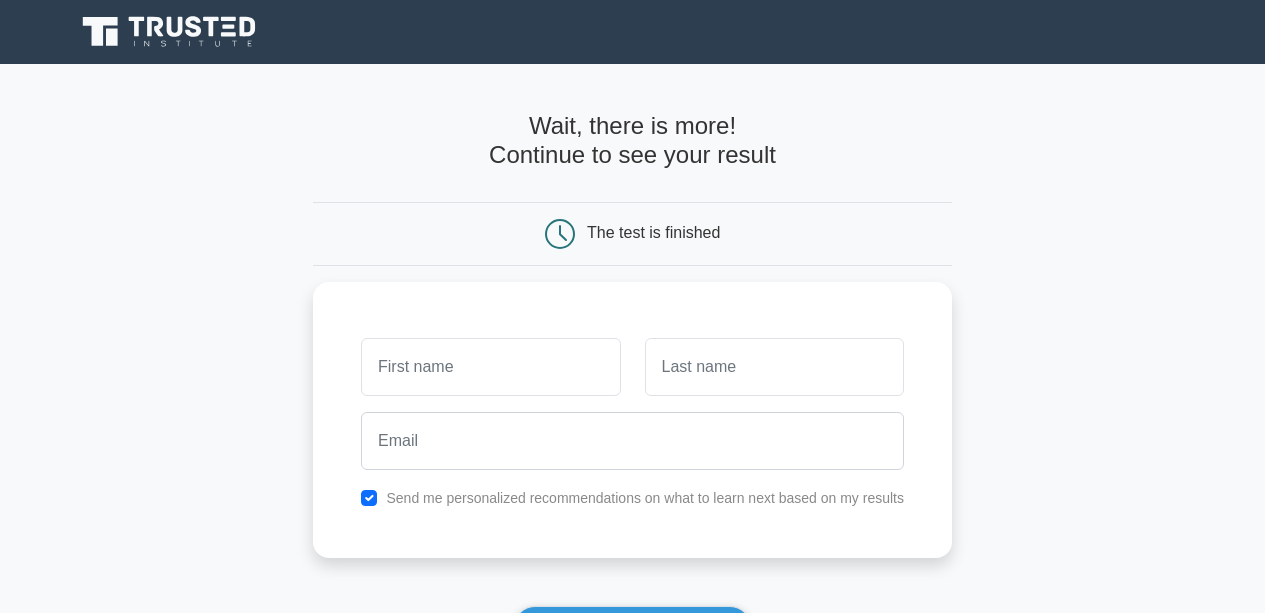 scroll, scrollTop: 0, scrollLeft: 0, axis: both 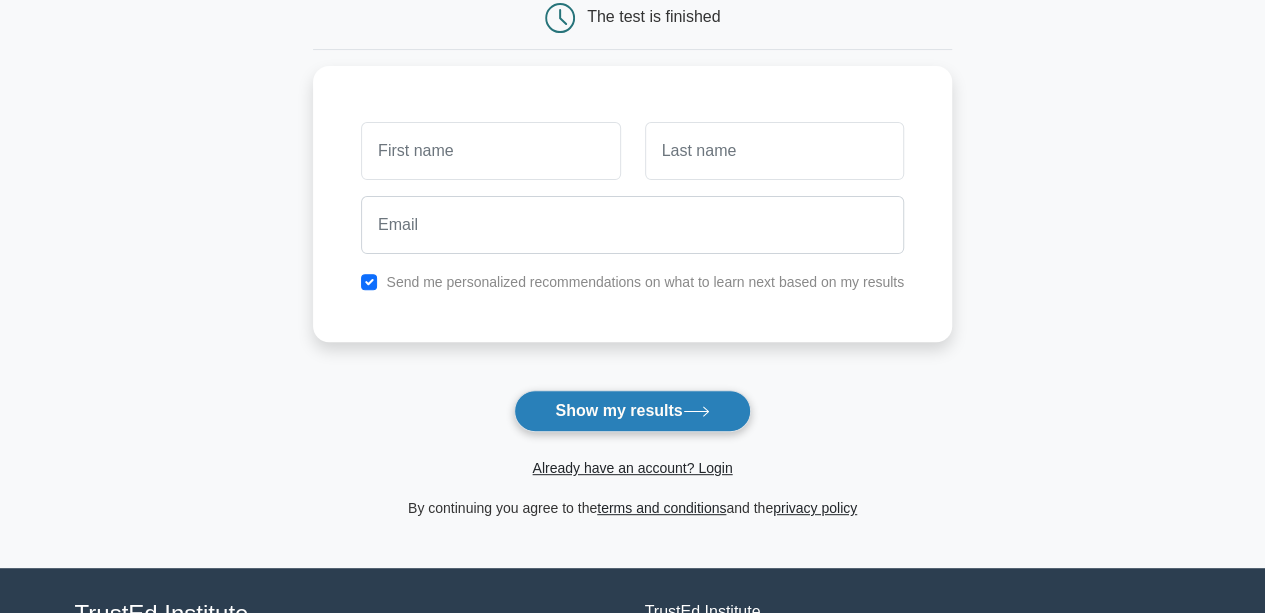 click on "Show my results" at bounding box center (632, 411) 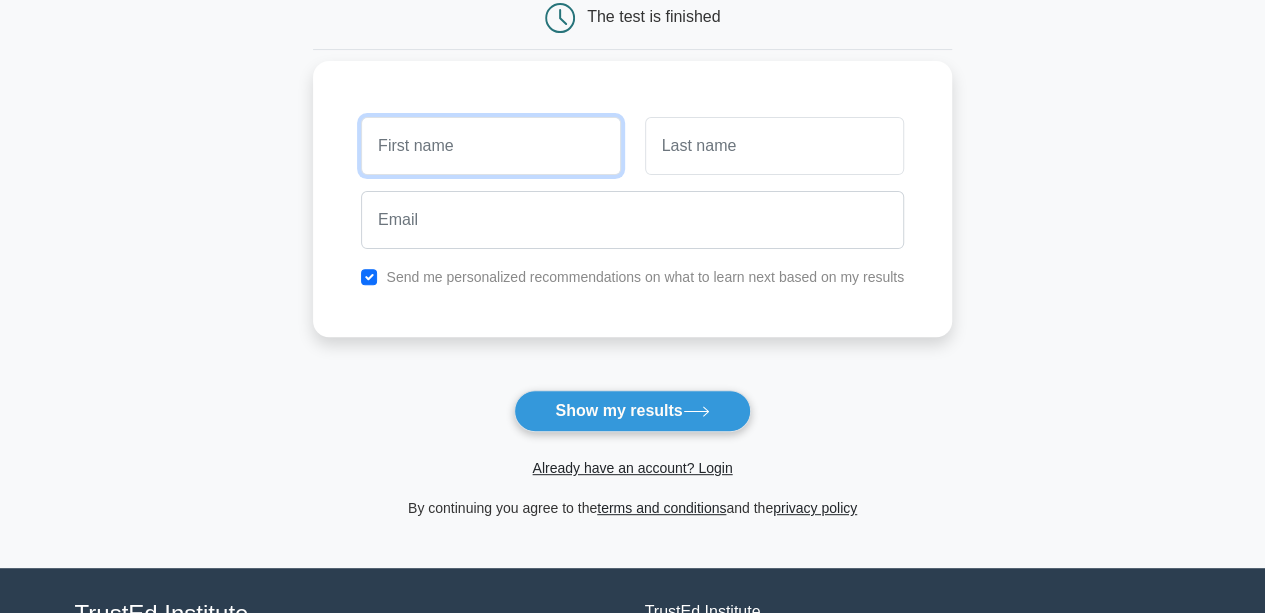 click at bounding box center [490, 146] 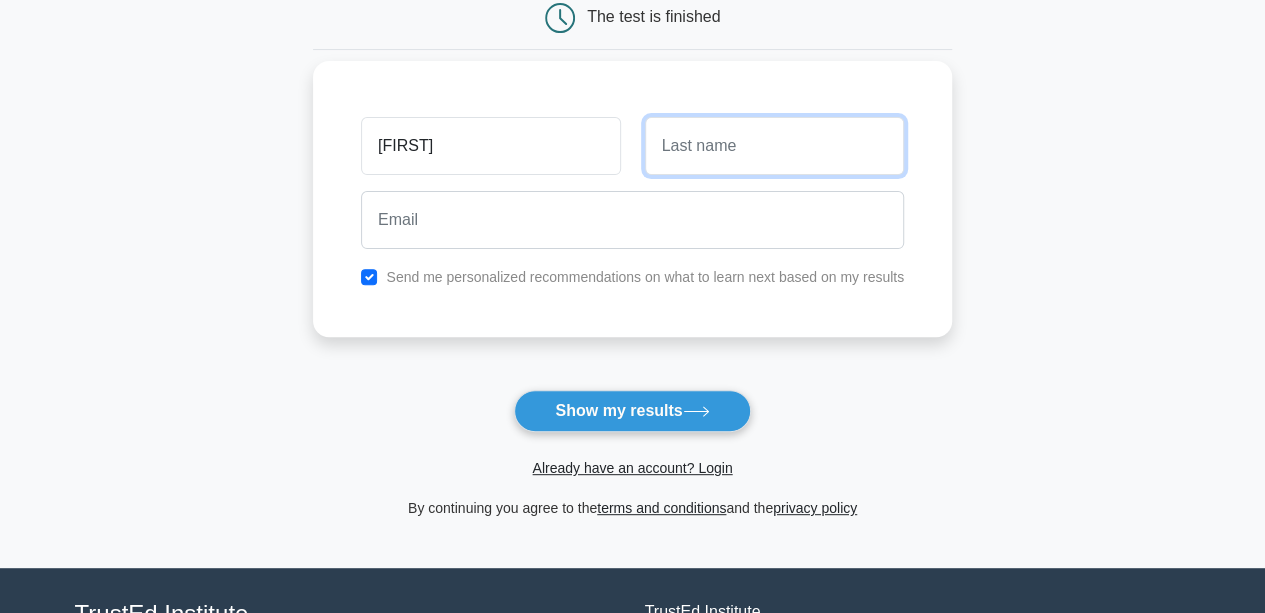 click at bounding box center (774, 146) 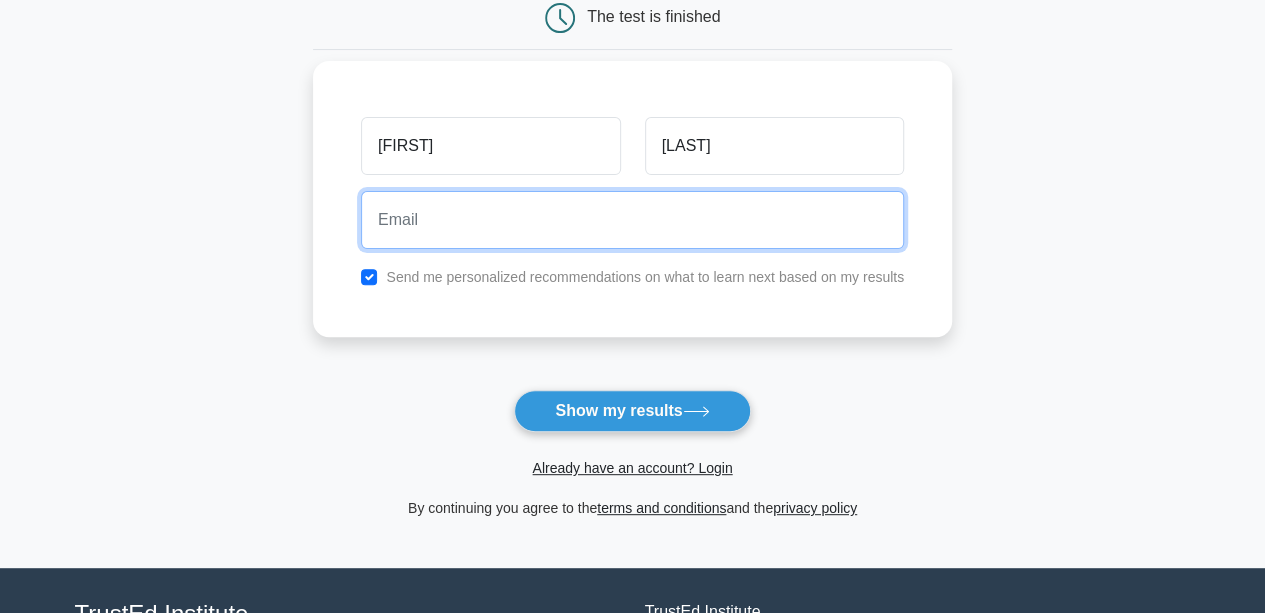 click at bounding box center [632, 220] 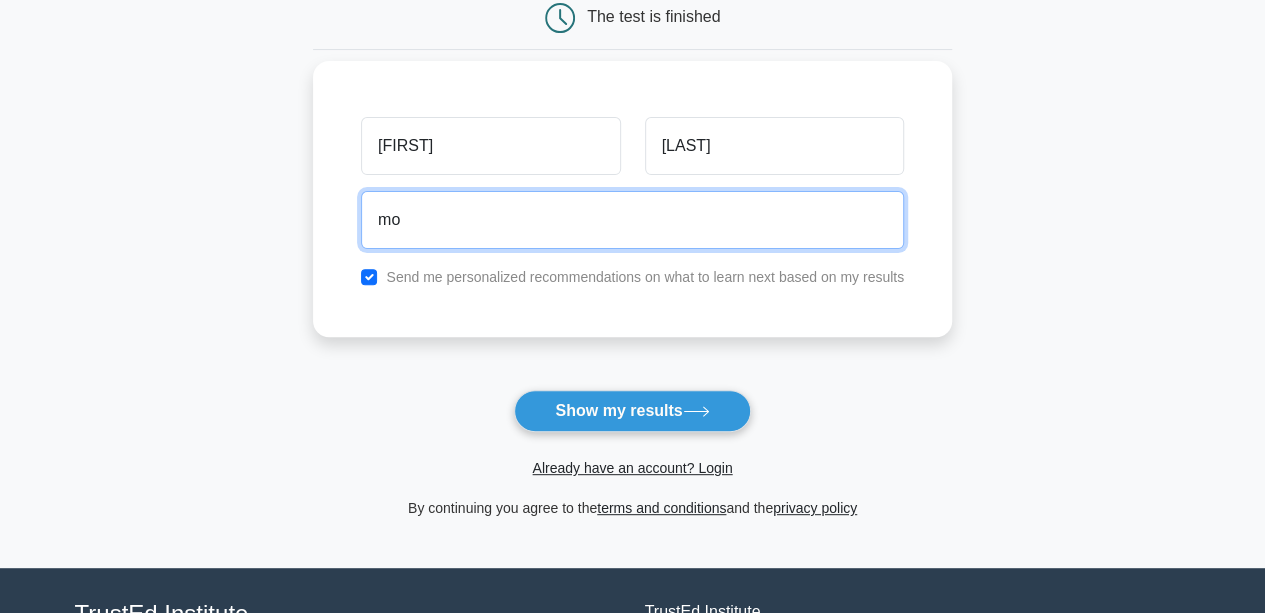 type on "m" 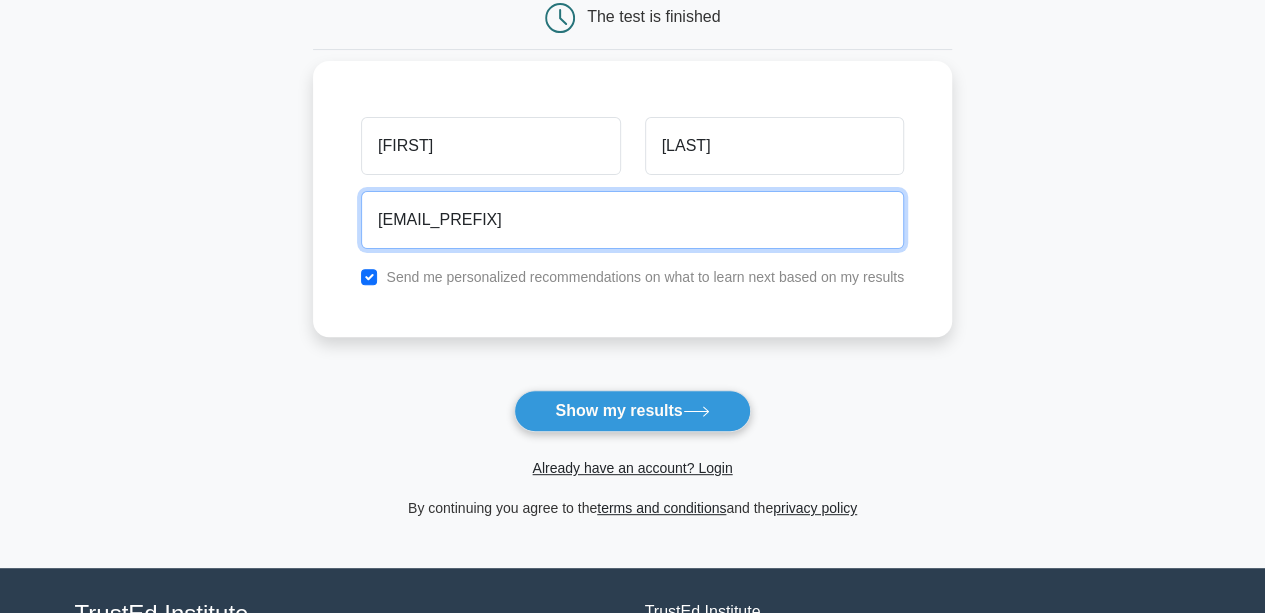 type on "[EMAIL]" 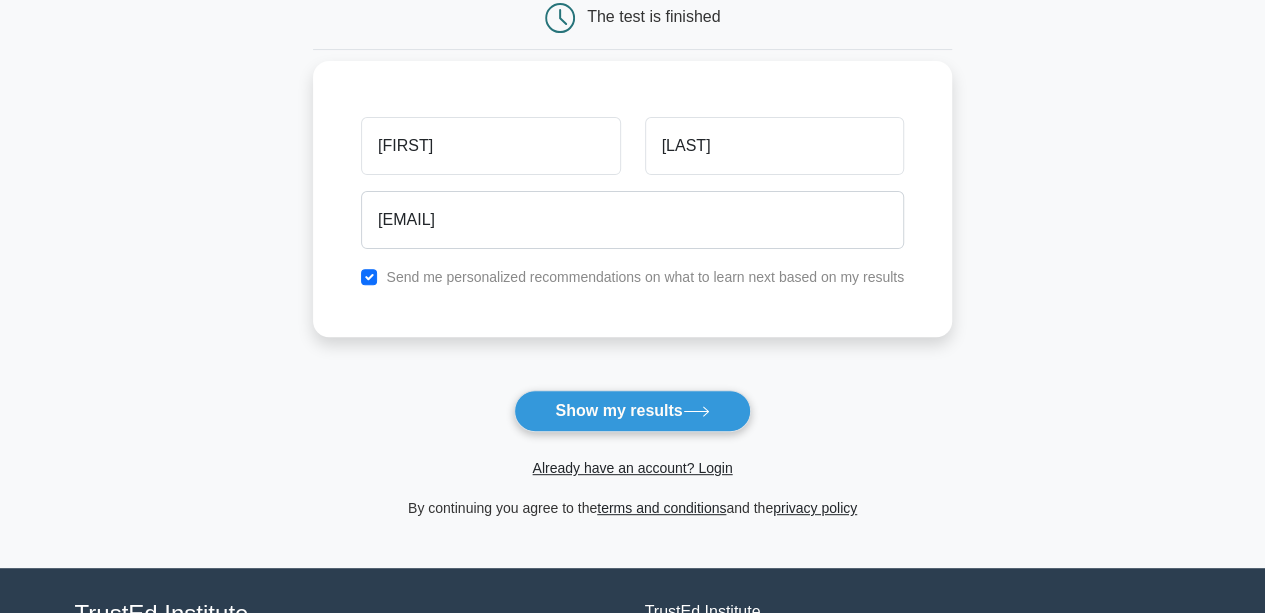 click on "Send me personalized recommendations on what to learn next based on my results" at bounding box center [632, 277] 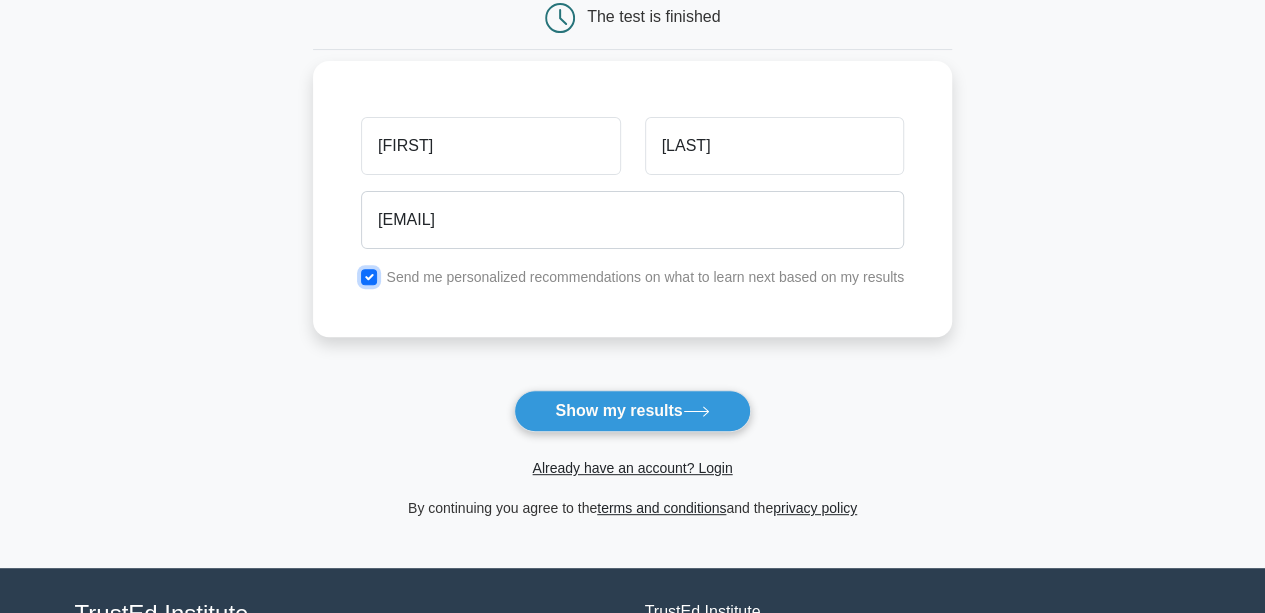 click at bounding box center [369, 277] 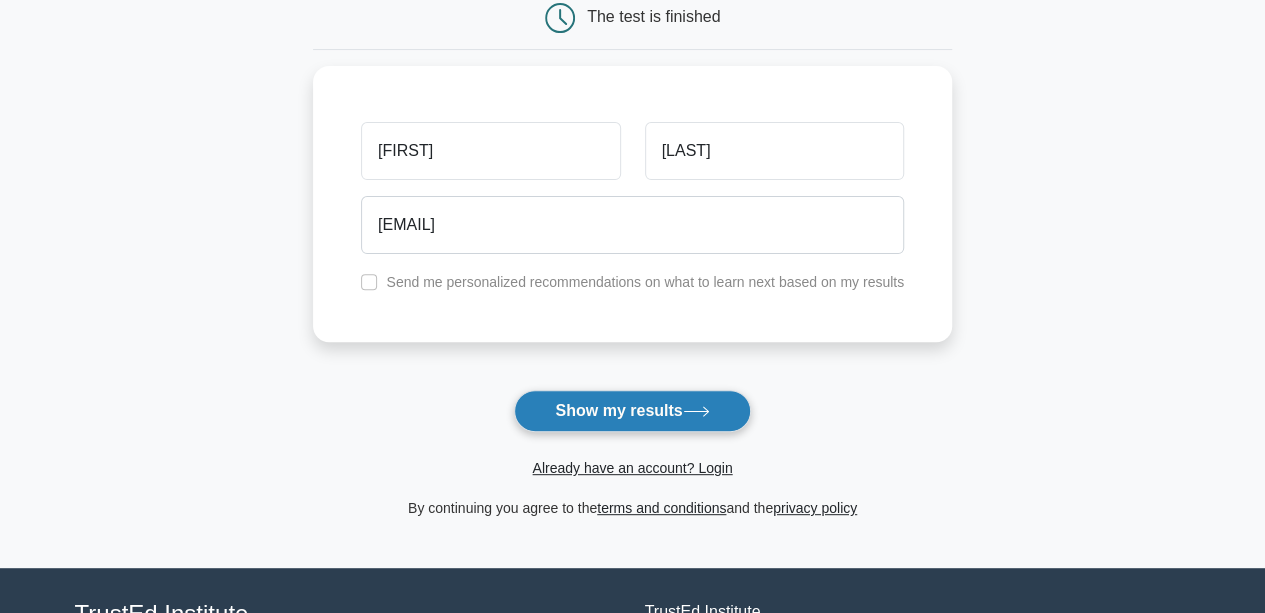 click on "Show my results" at bounding box center [632, 411] 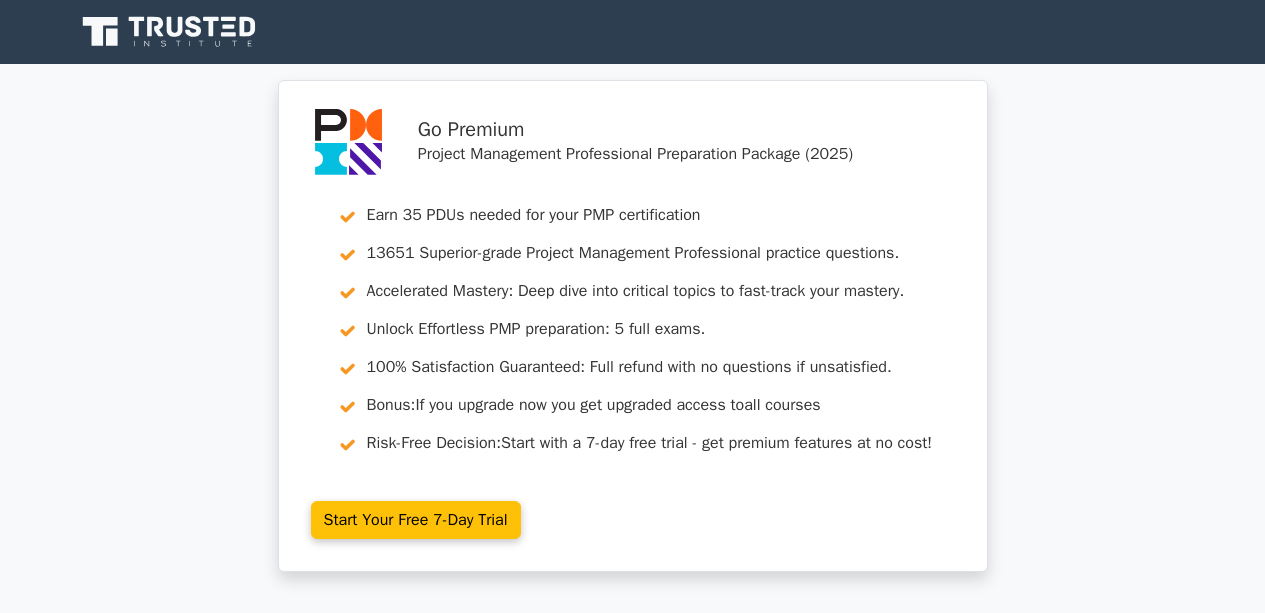 scroll, scrollTop: 0, scrollLeft: 0, axis: both 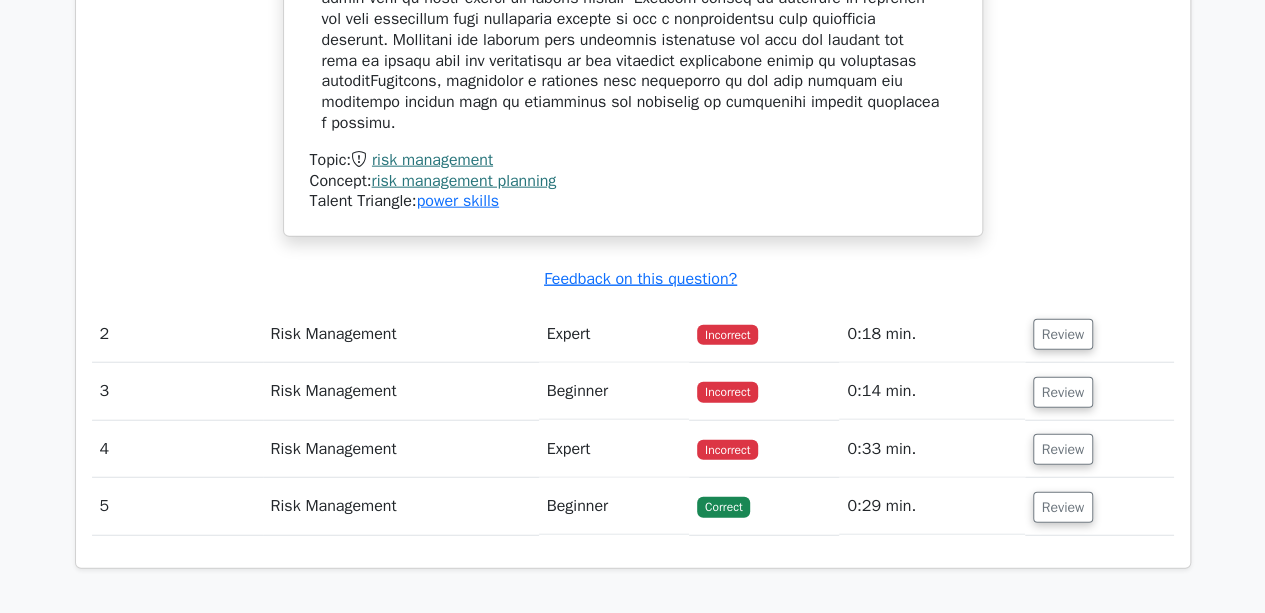 click on "Risk Management" at bounding box center (401, 334) 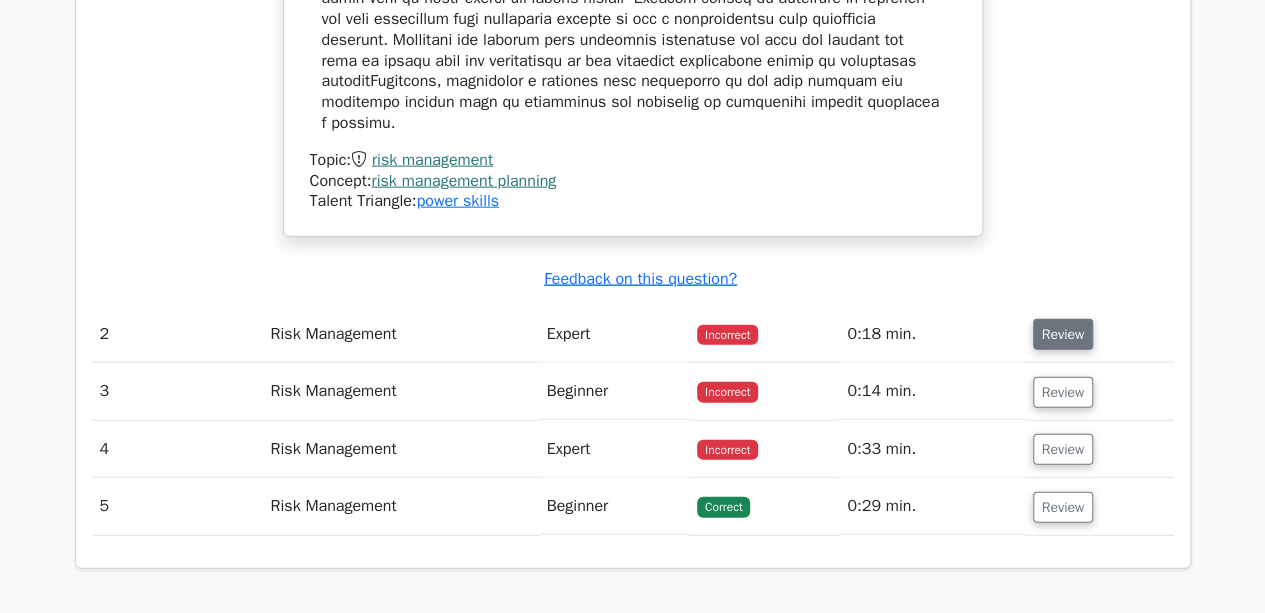 click on "Review" at bounding box center [1063, 334] 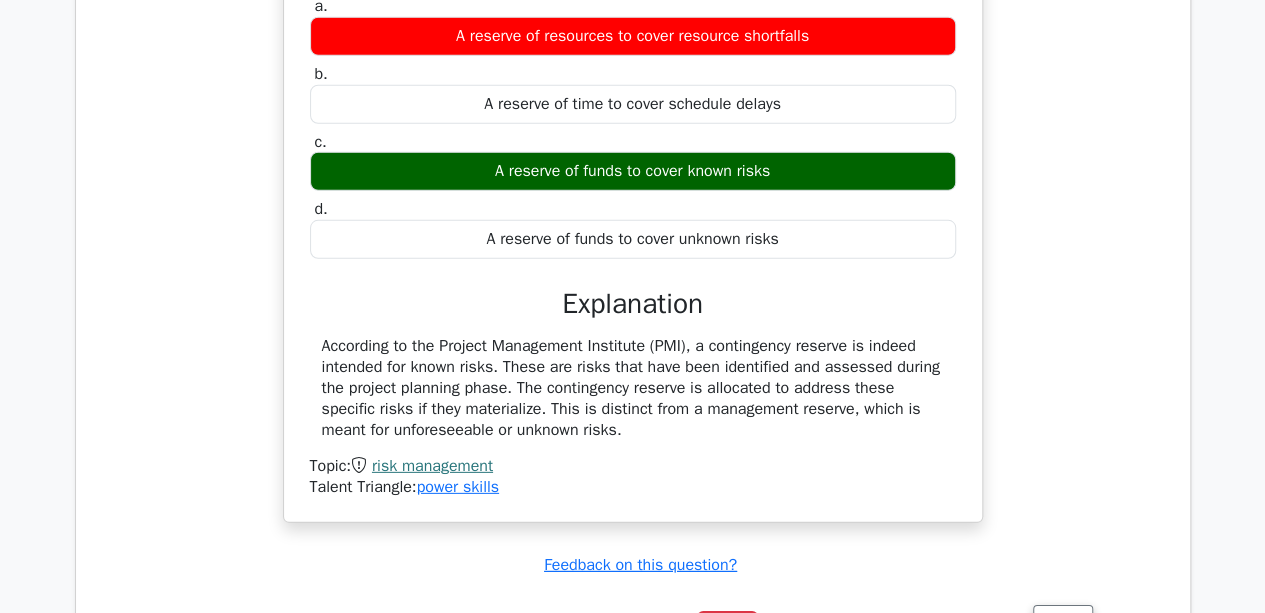 scroll, scrollTop: 2775, scrollLeft: 0, axis: vertical 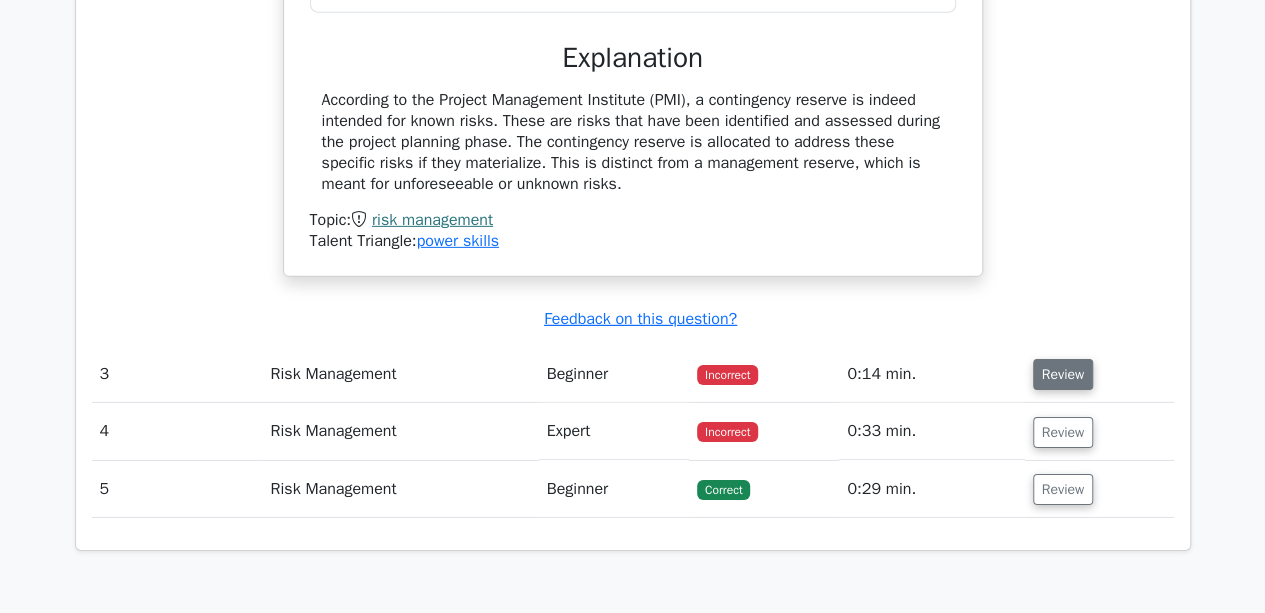click on "Review" at bounding box center [1063, 374] 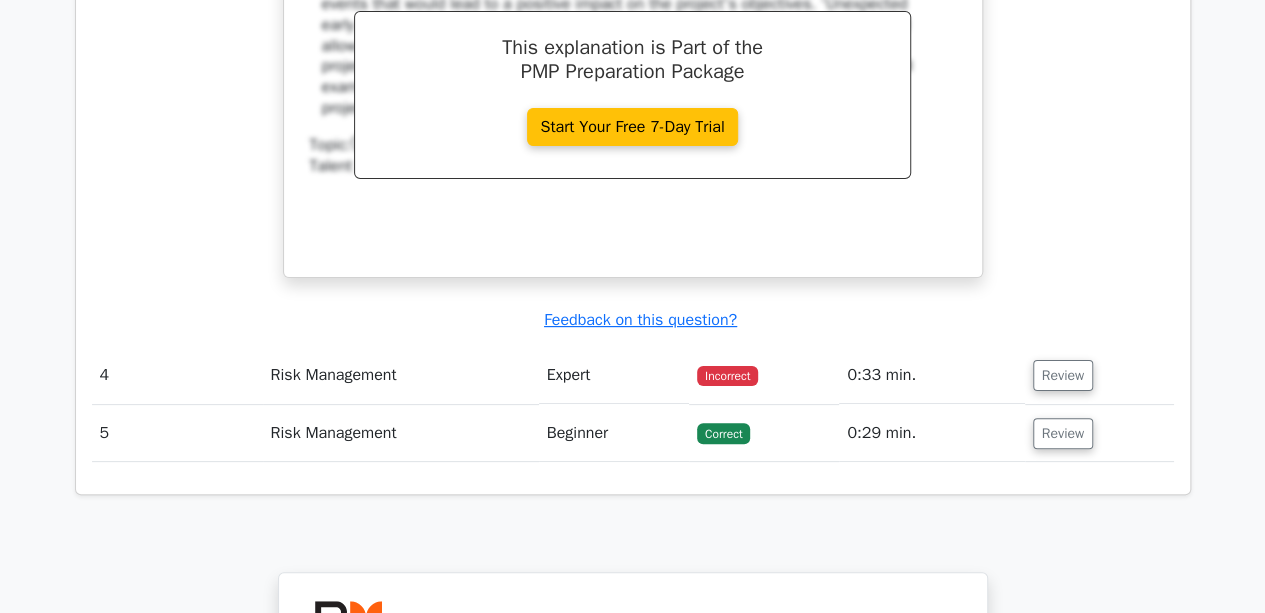 scroll, scrollTop: 3864, scrollLeft: 0, axis: vertical 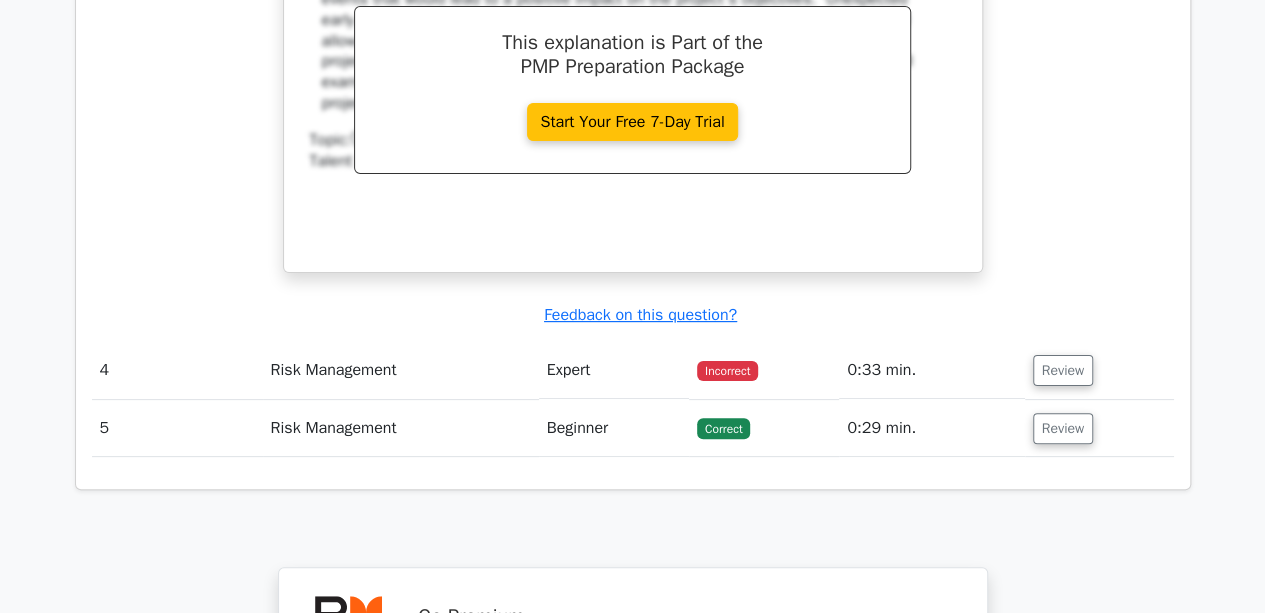 click on "0:33 min." at bounding box center [931, 370] 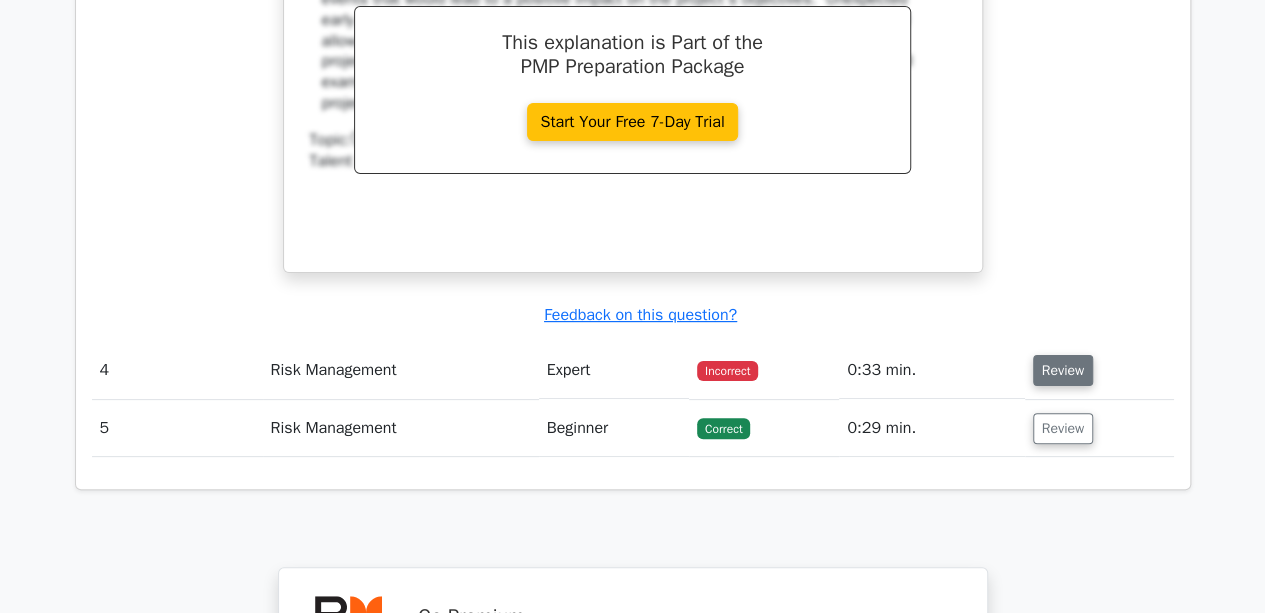click on "Review" at bounding box center [1063, 370] 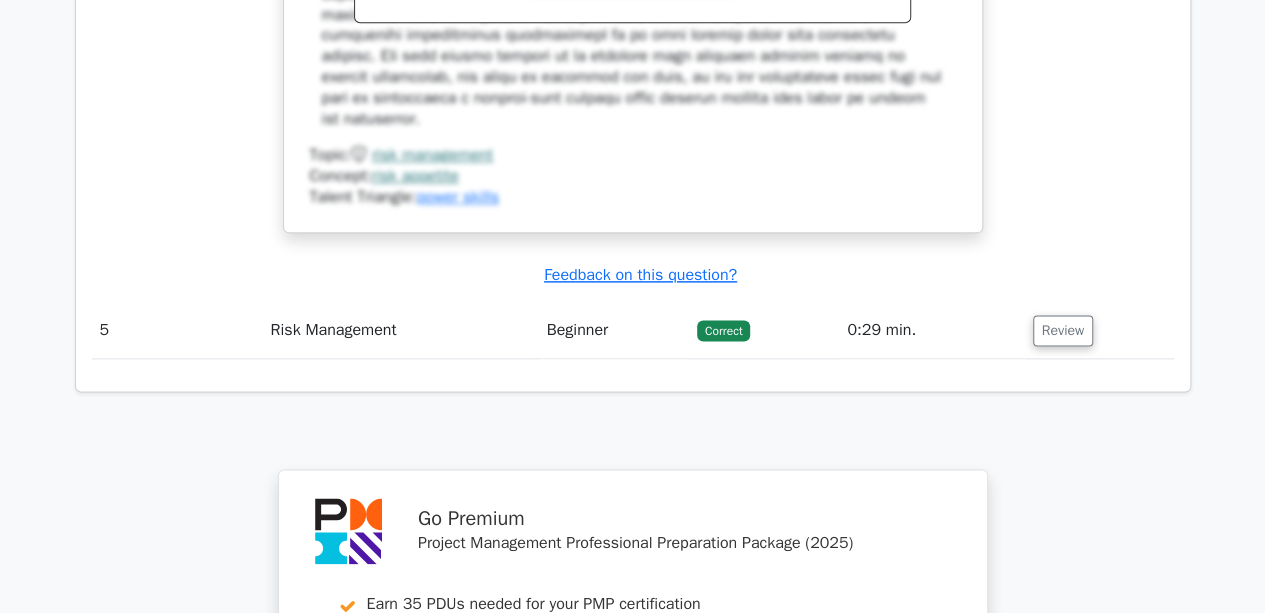 scroll, scrollTop: 4928, scrollLeft: 0, axis: vertical 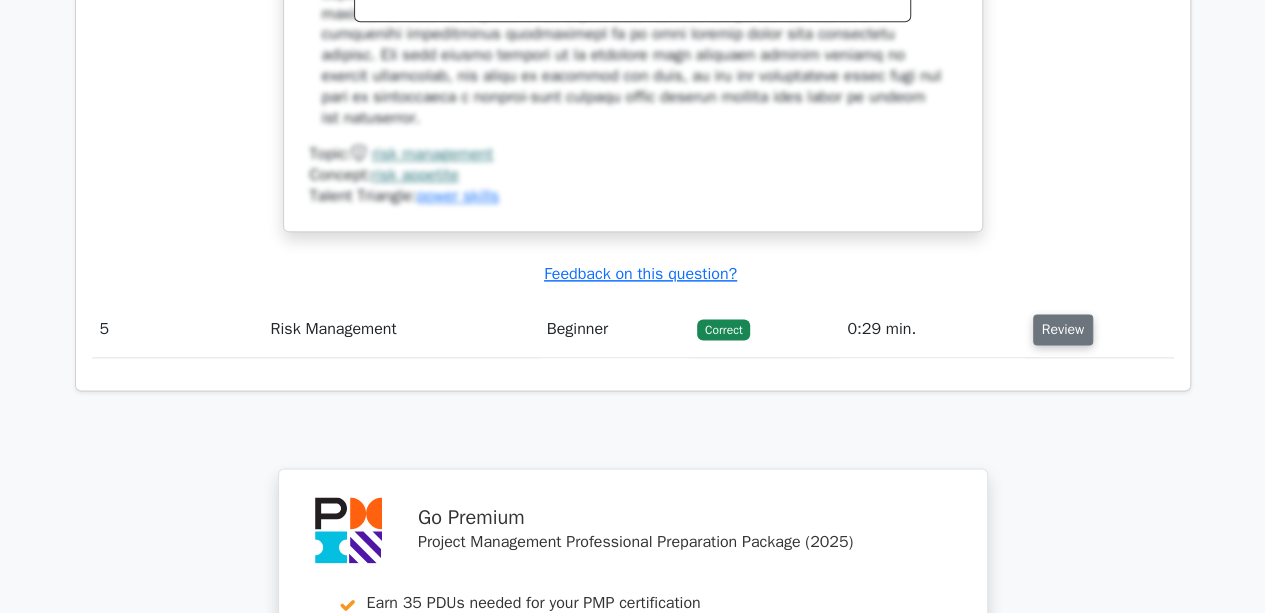 click on "Review" at bounding box center [1063, 329] 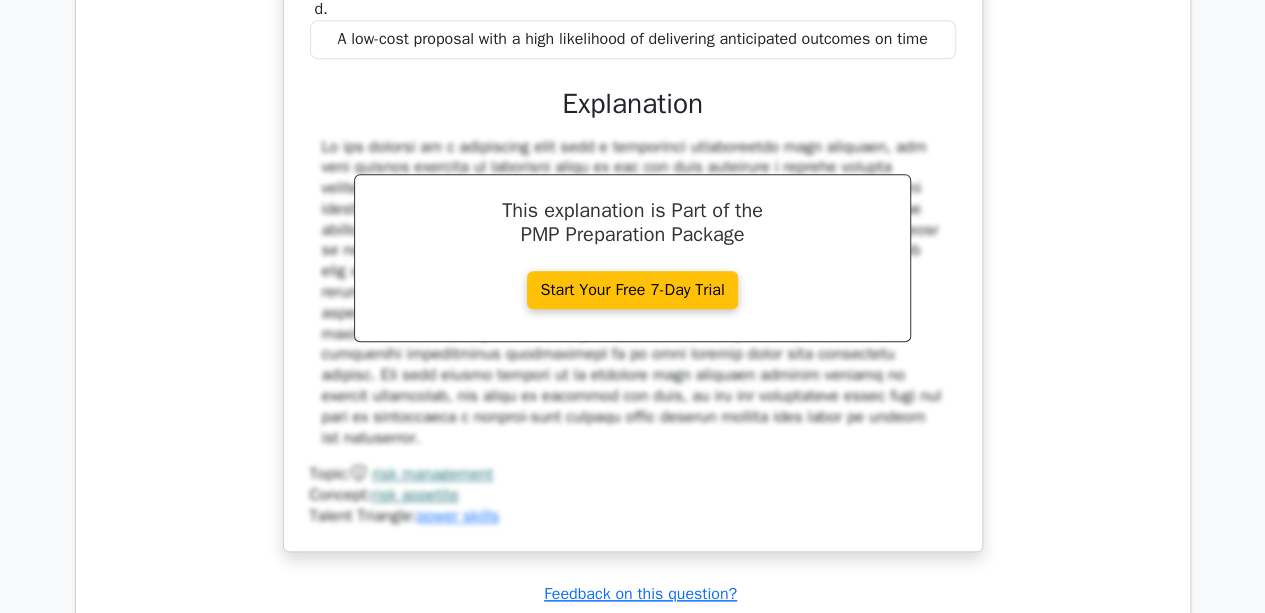 scroll, scrollTop: 4425, scrollLeft: 0, axis: vertical 